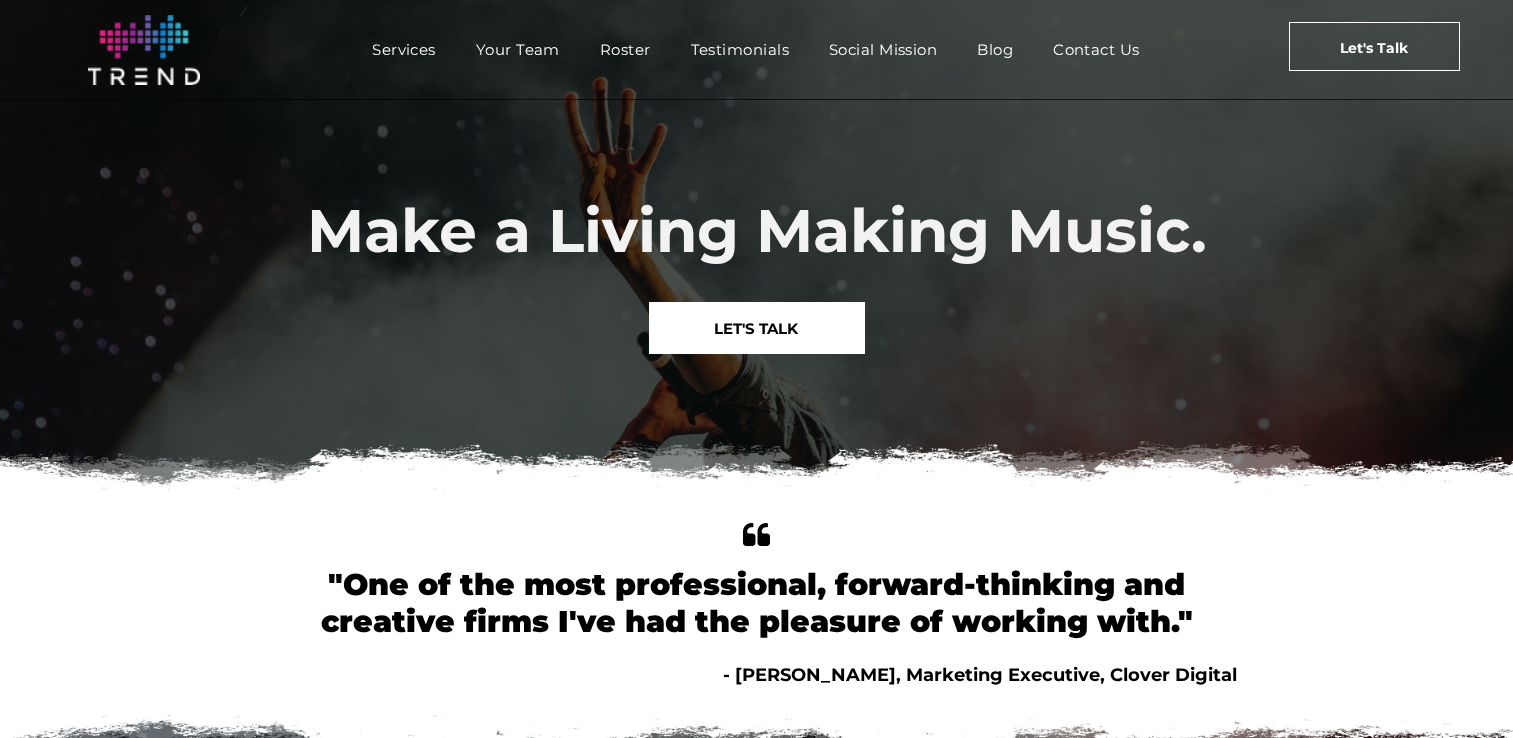 scroll, scrollTop: 0, scrollLeft: 0, axis: both 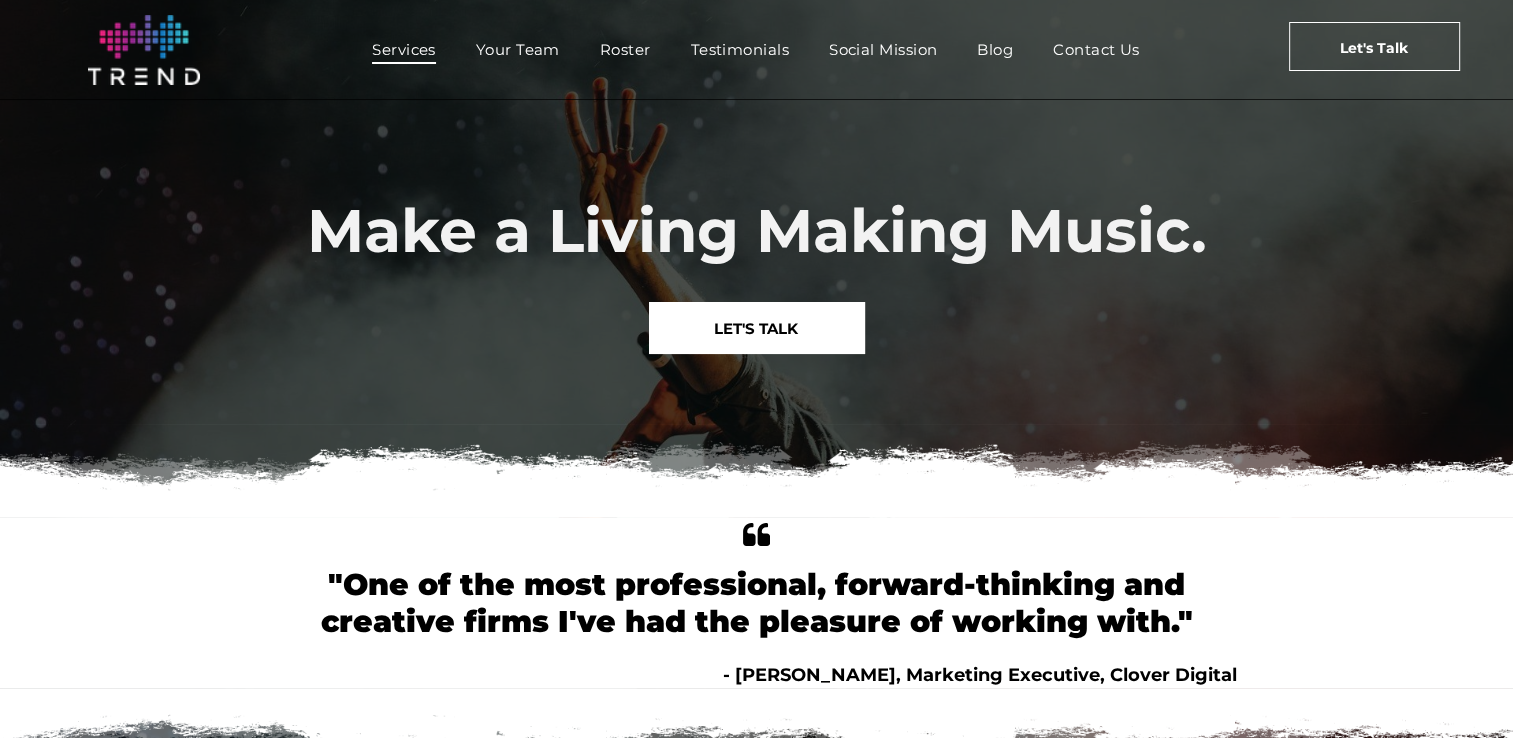 click on "Services" at bounding box center [404, 49] 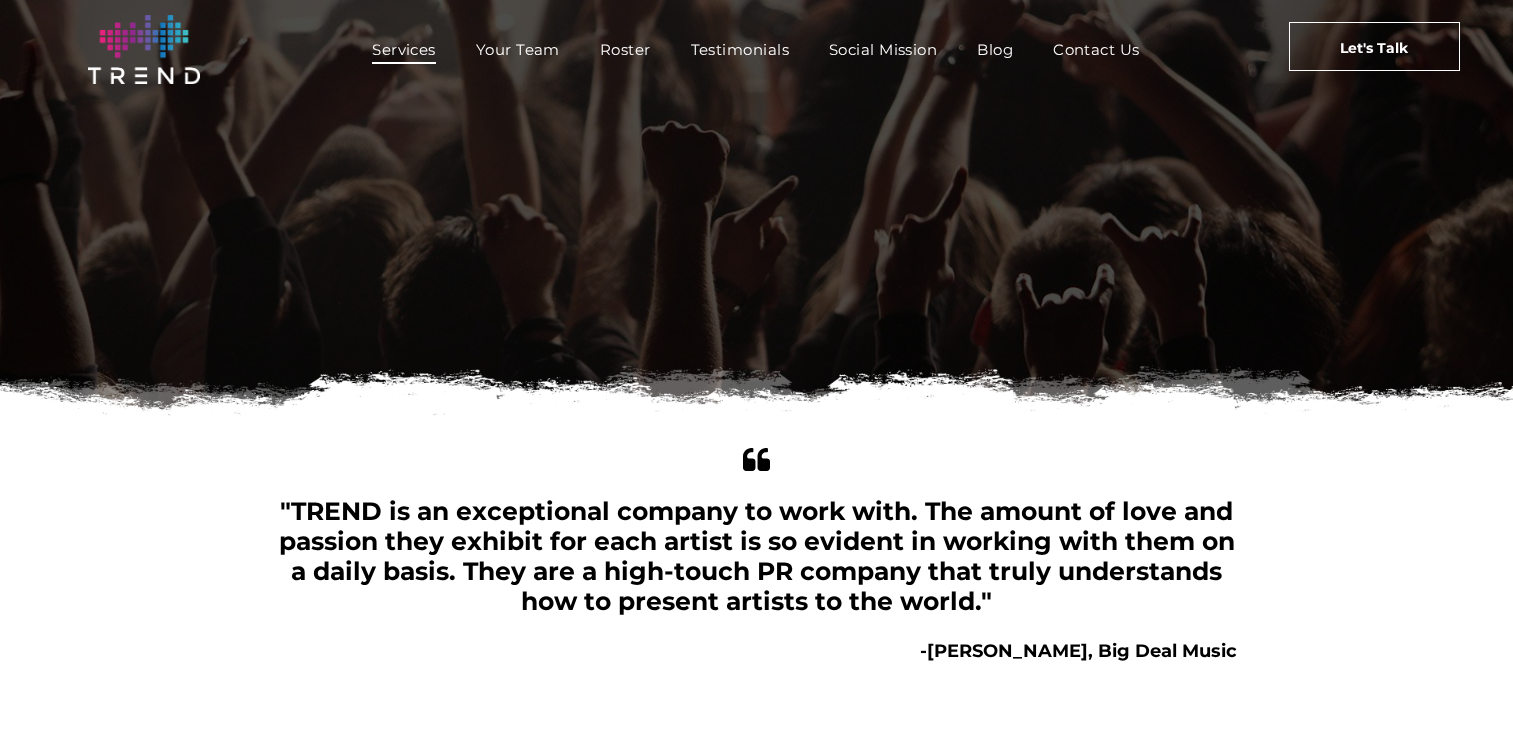 scroll, scrollTop: 0, scrollLeft: 0, axis: both 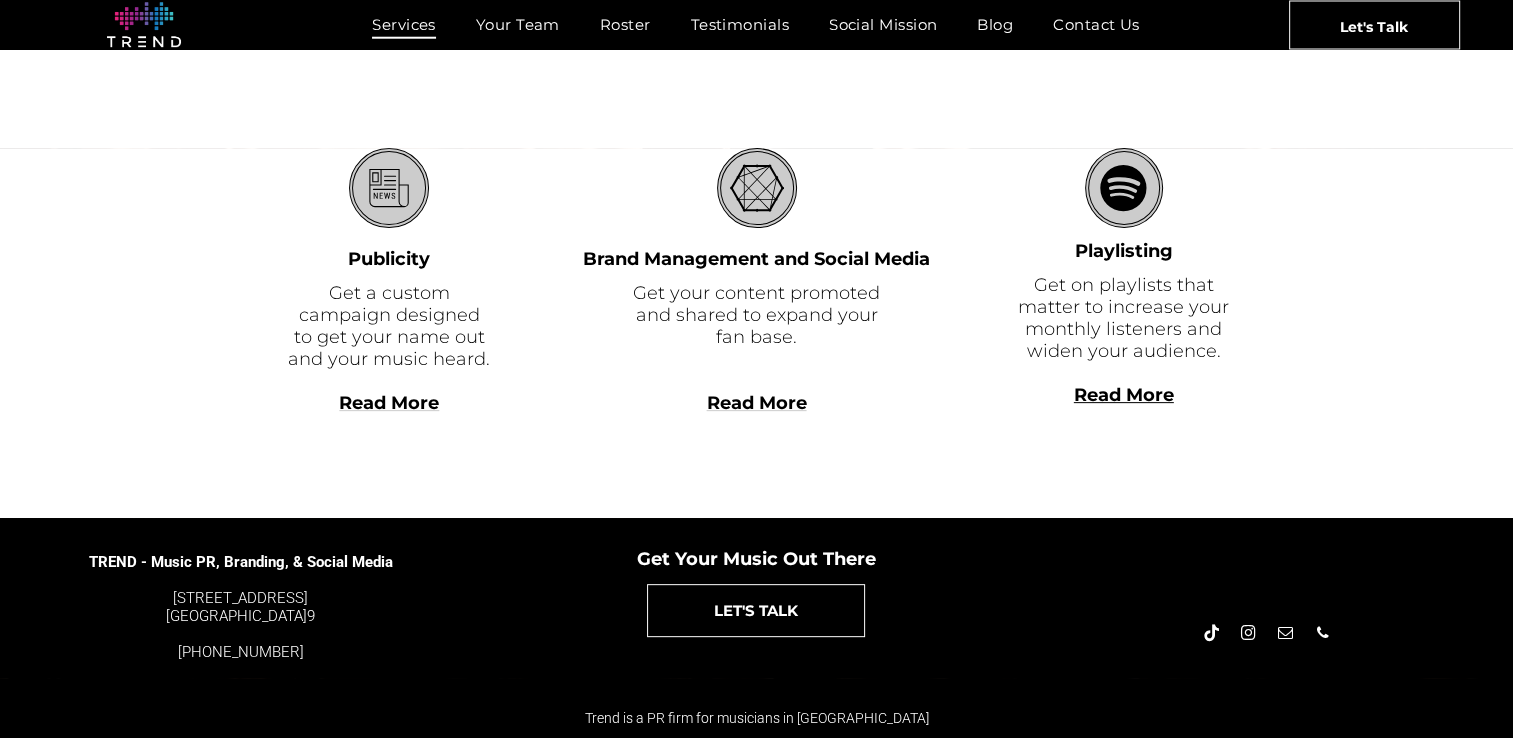click on "Services
Publicity
Get a custom campaign designed to get your name out and your music heard. Read More
Services
Brand Management and Social Media
Get your content promoted and shared to expand your fan base. Read More
Services
Playlisting
Get on playlists that matter to increase your monthly listeners and widen your audience. Read More Read More" at bounding box center [756, 333] 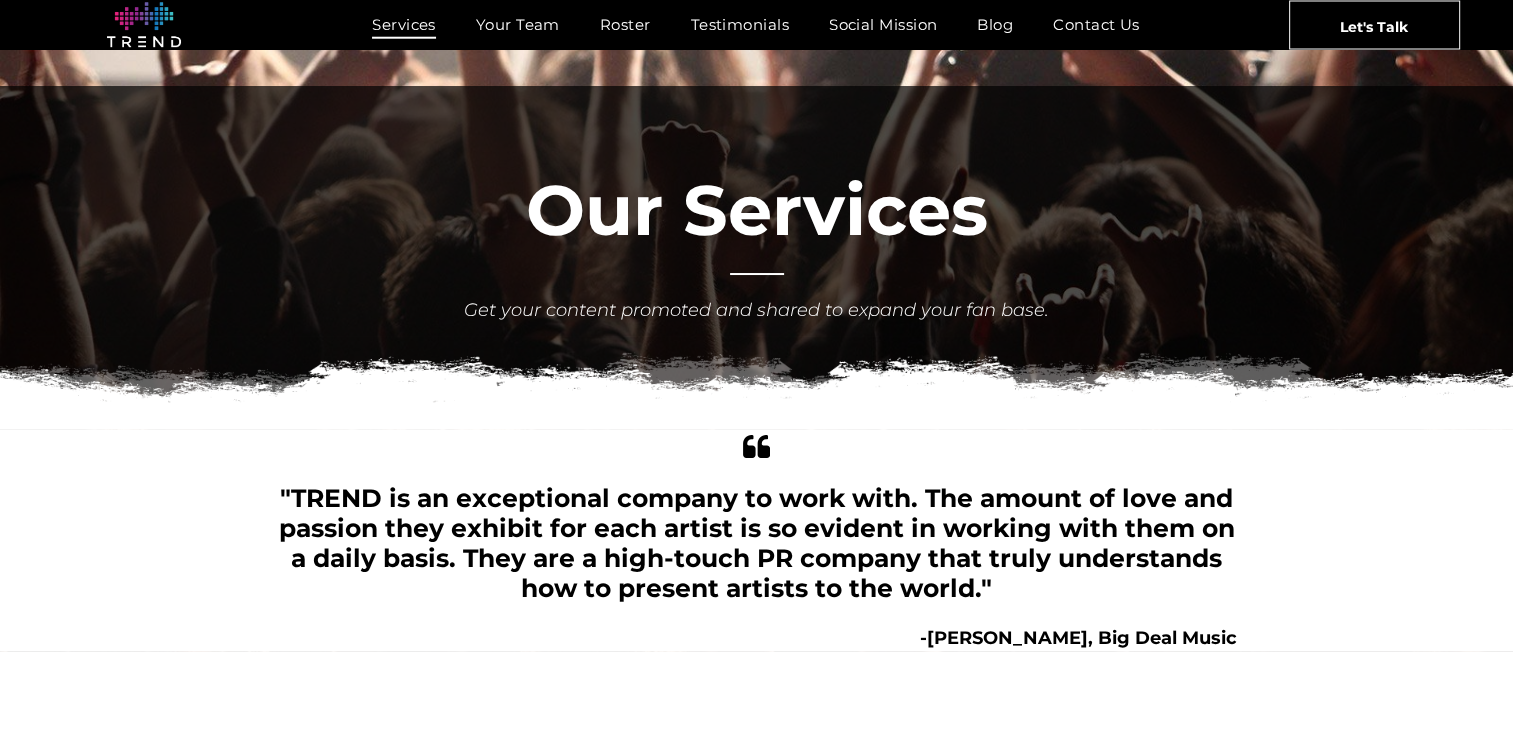 scroll, scrollTop: 0, scrollLeft: 0, axis: both 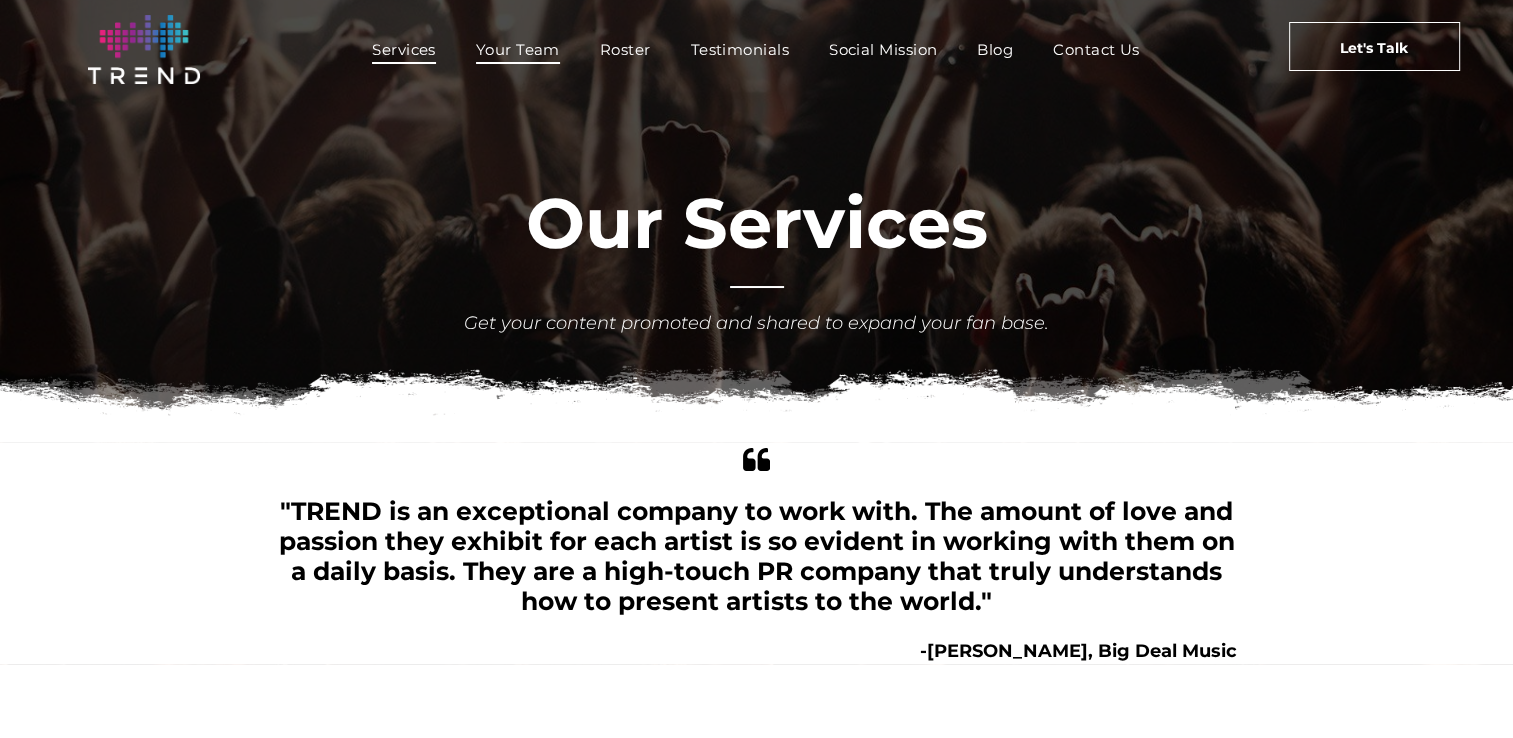 click on "Your Team" at bounding box center (518, 49) 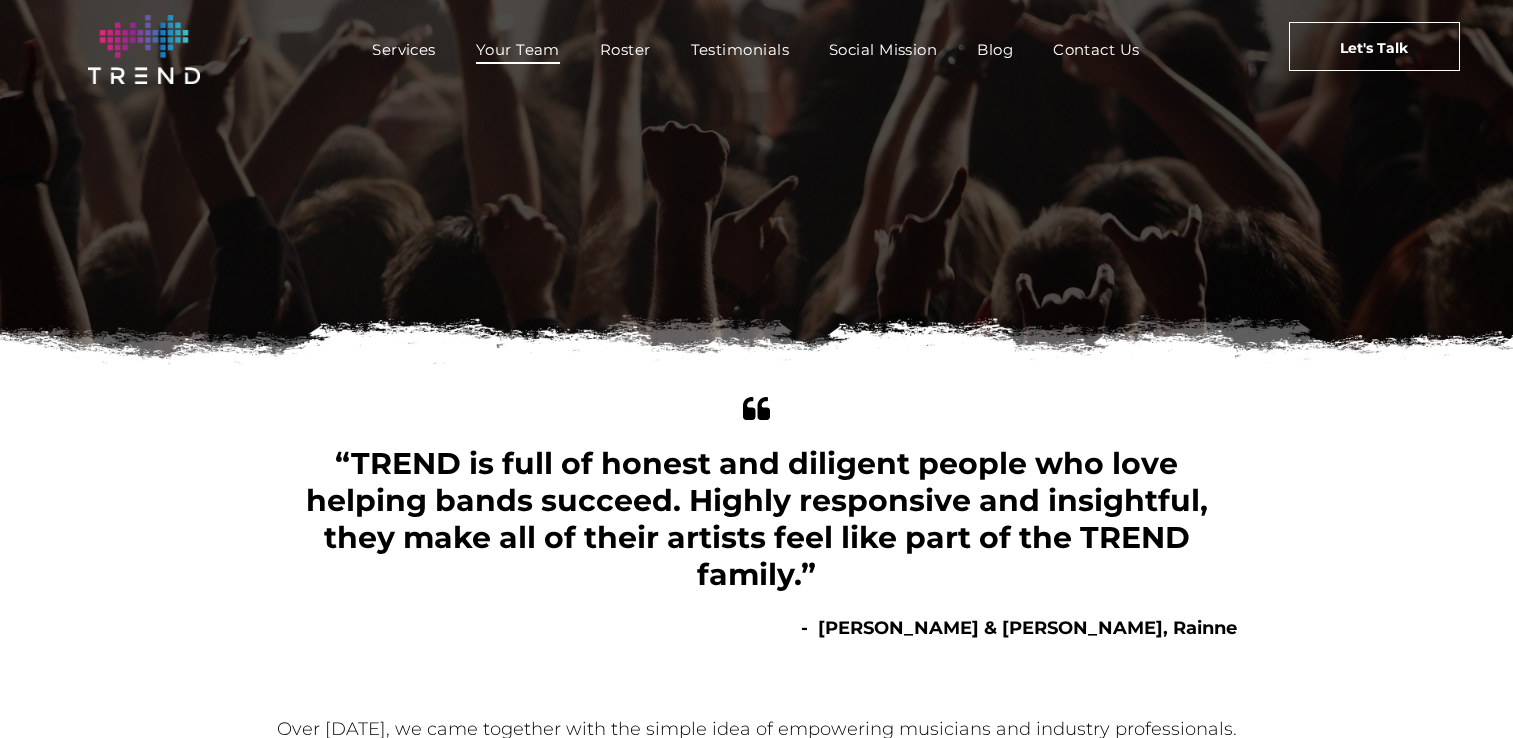 scroll, scrollTop: 0, scrollLeft: 0, axis: both 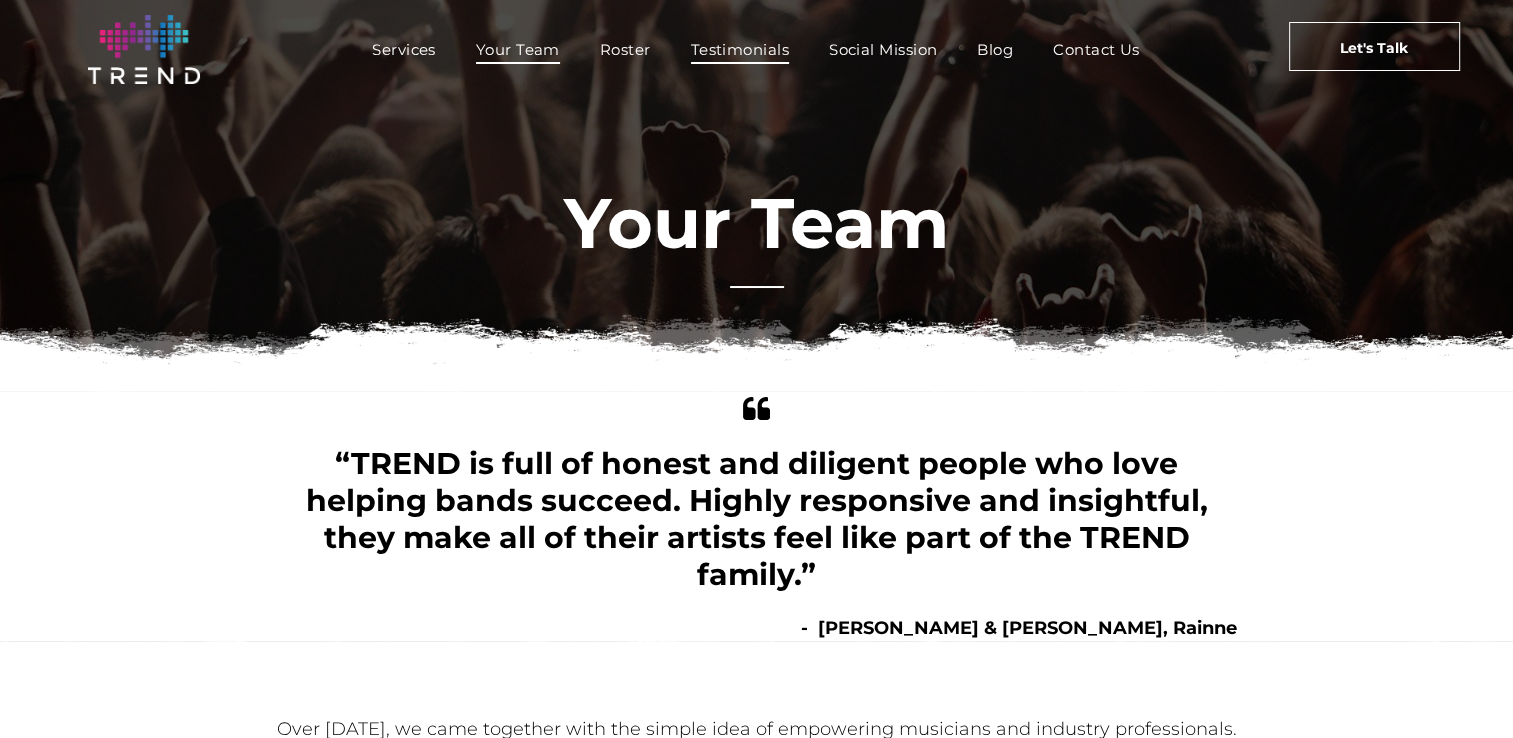 click on "Testimonials" at bounding box center [740, 49] 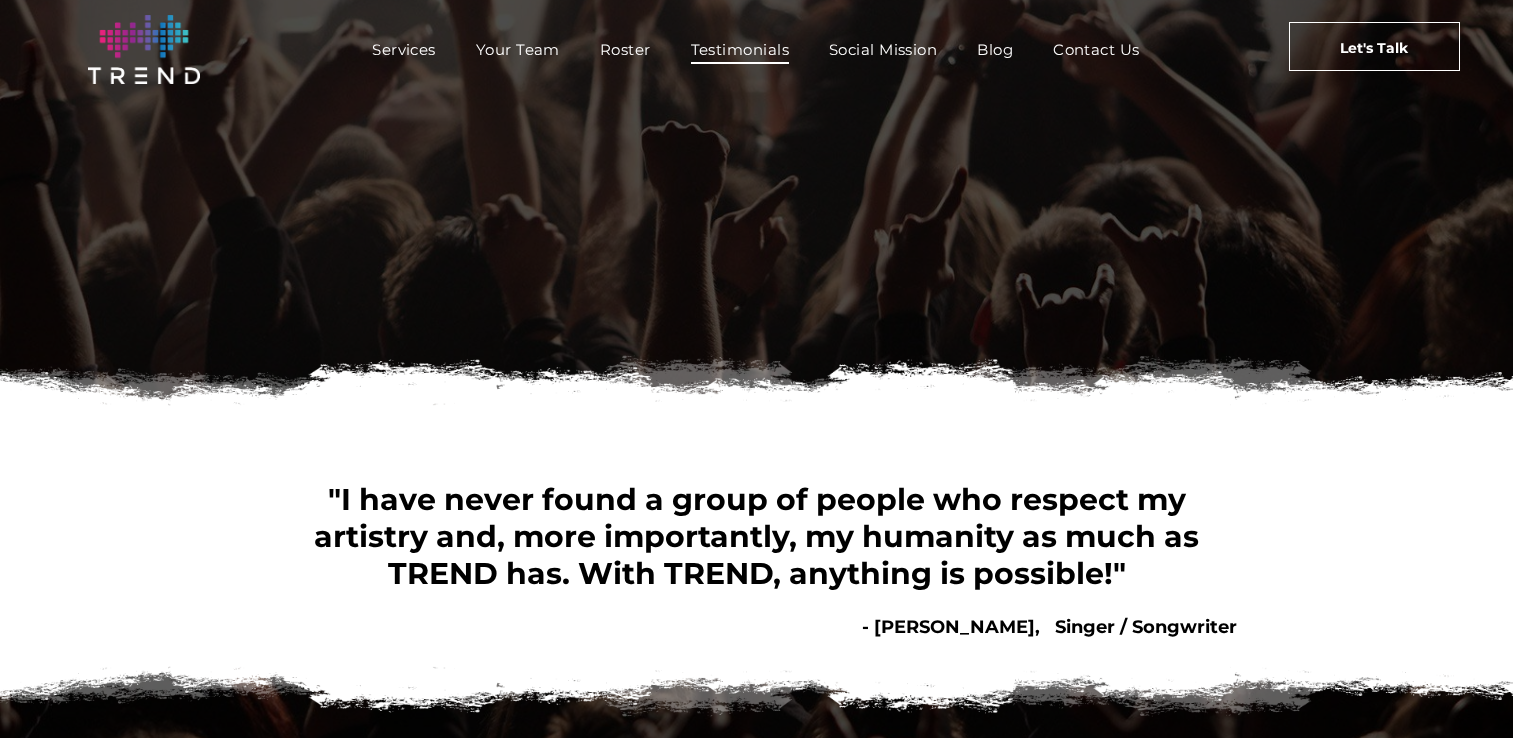 scroll, scrollTop: 0, scrollLeft: 0, axis: both 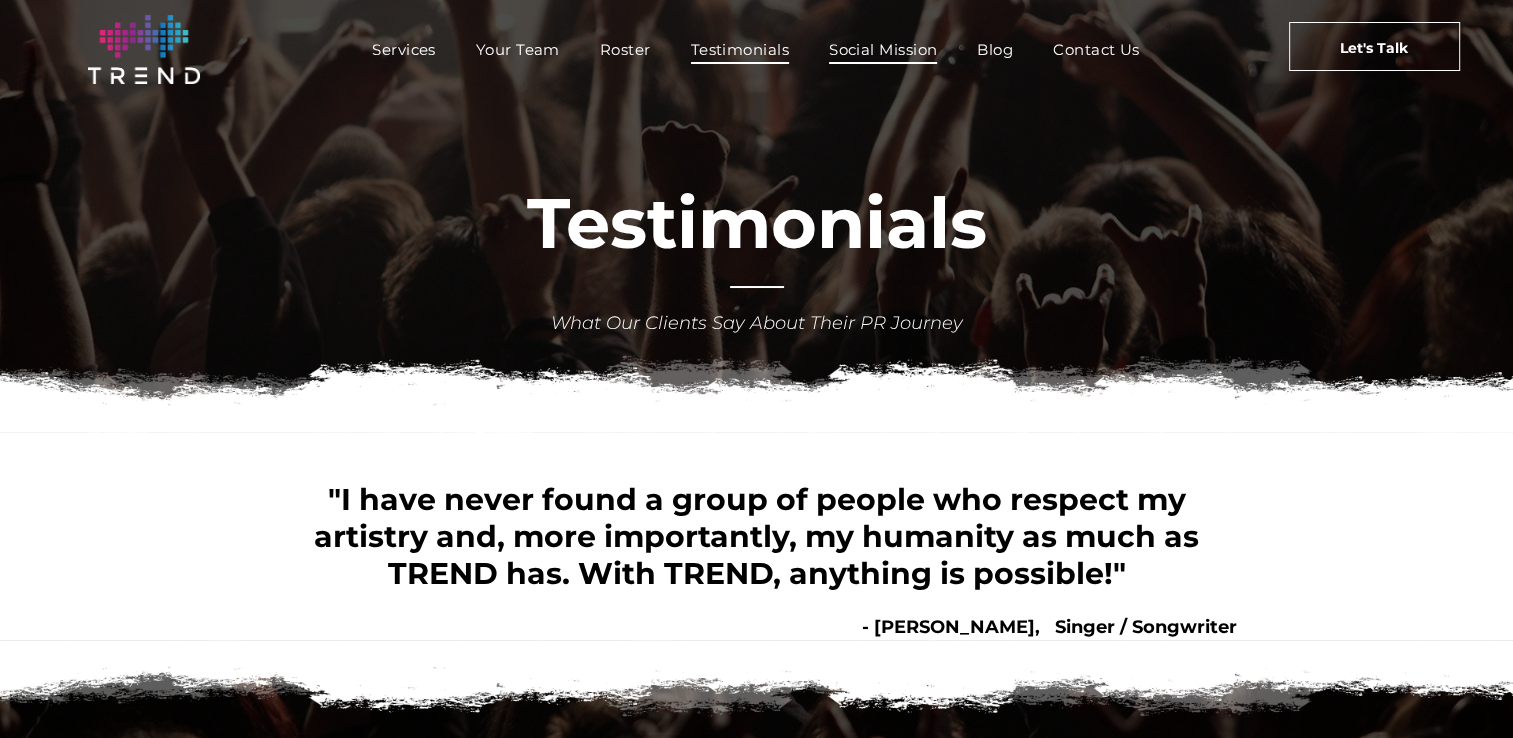 click on "Social Mission" at bounding box center (883, 49) 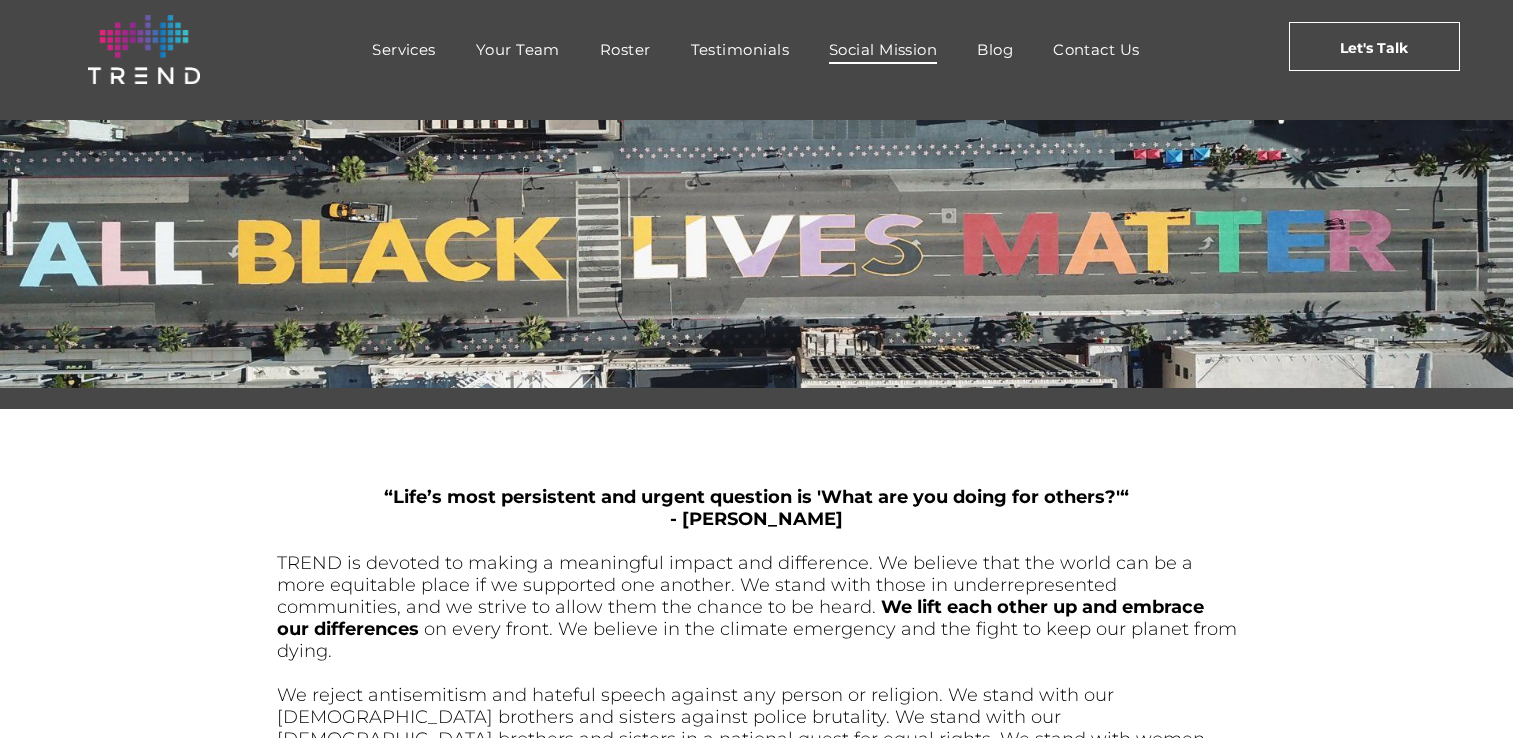 scroll, scrollTop: 0, scrollLeft: 0, axis: both 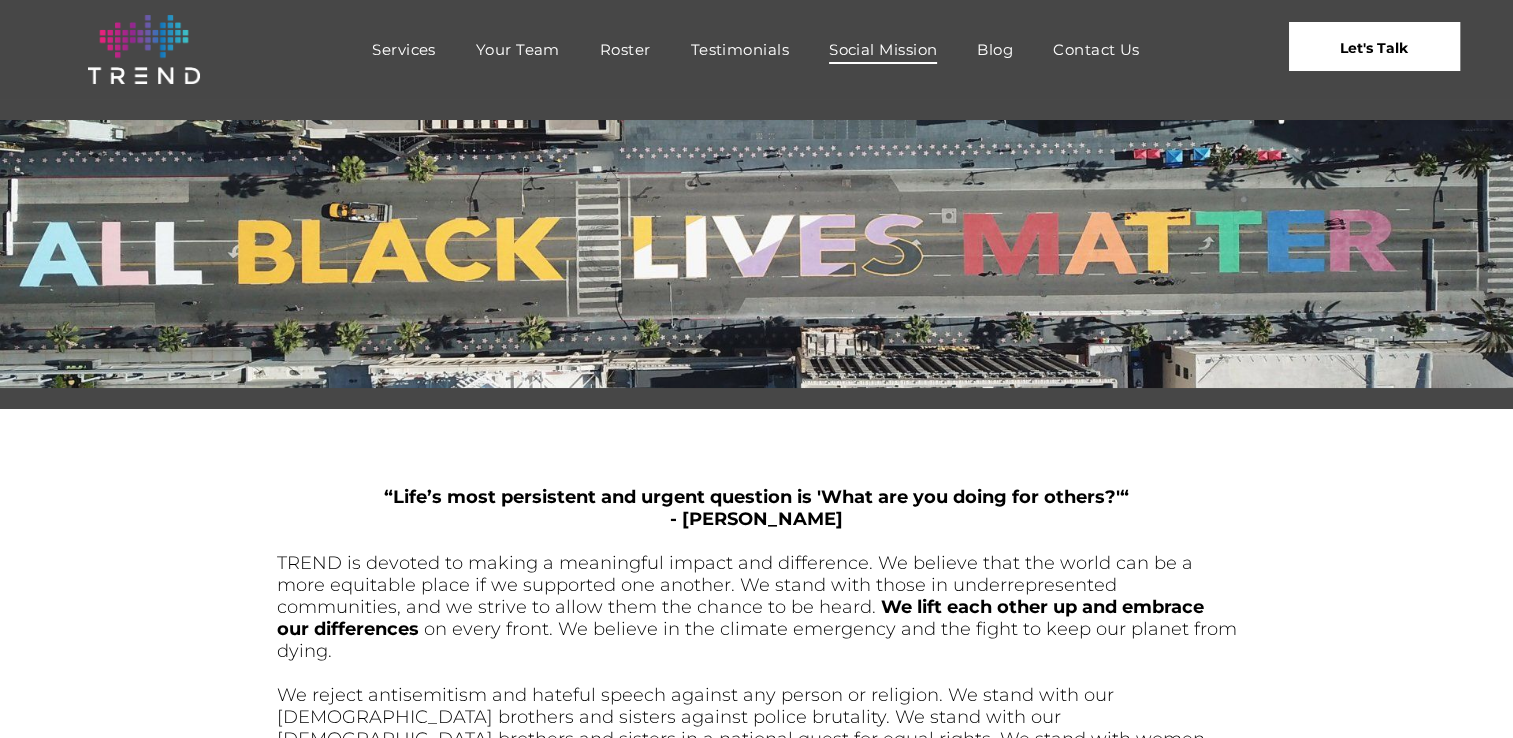 click on "Let's Talk" at bounding box center (1374, 48) 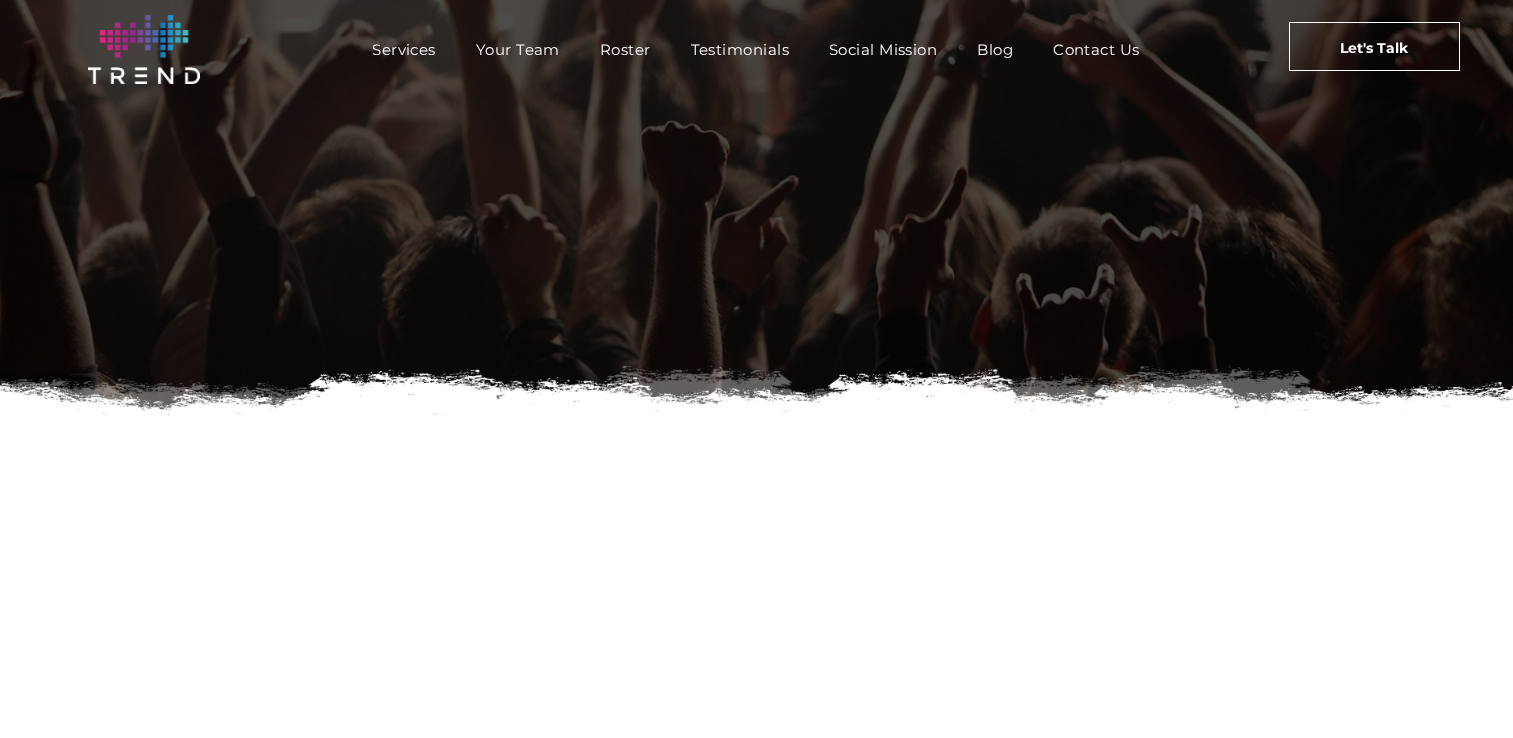 scroll, scrollTop: 0, scrollLeft: 0, axis: both 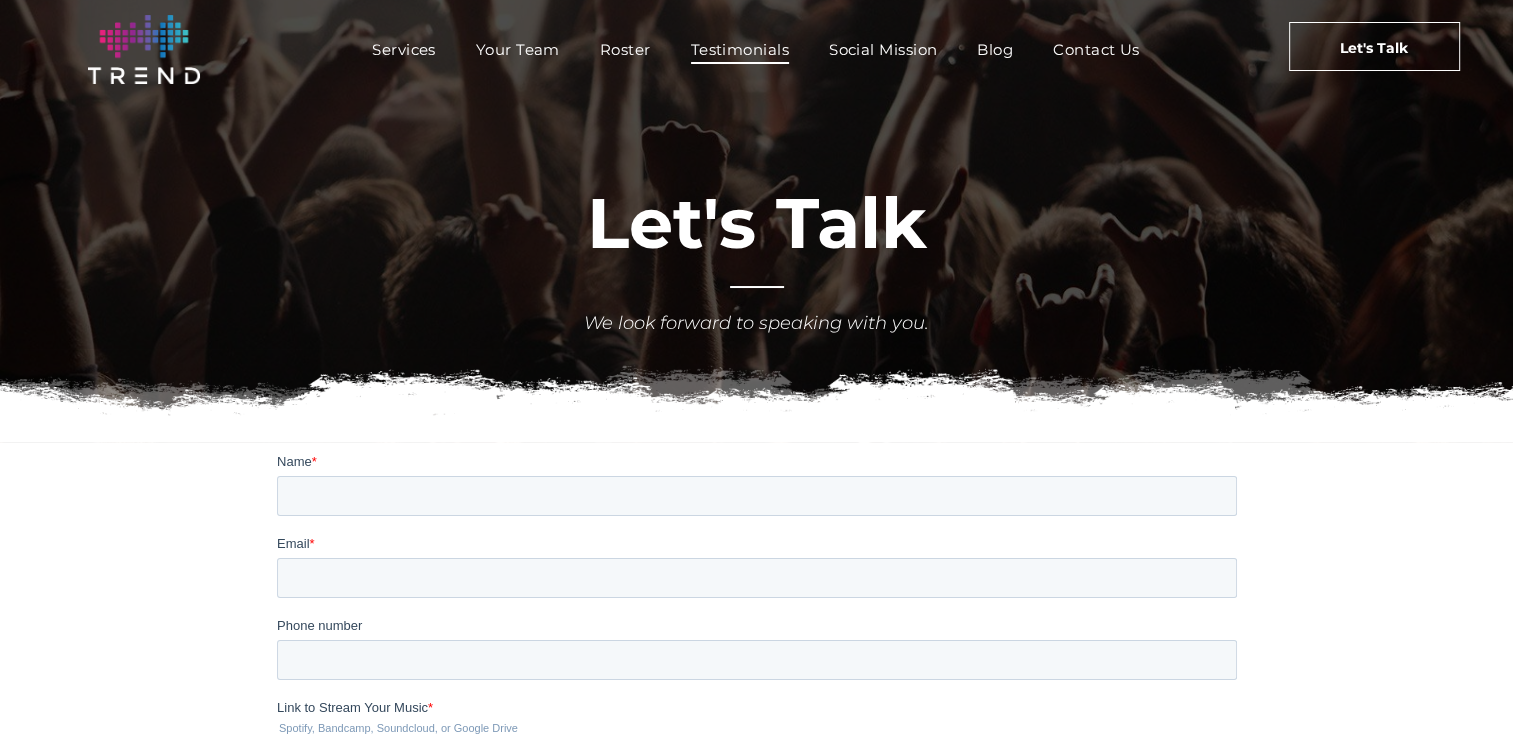 click on "Testimonials" at bounding box center [740, 49] 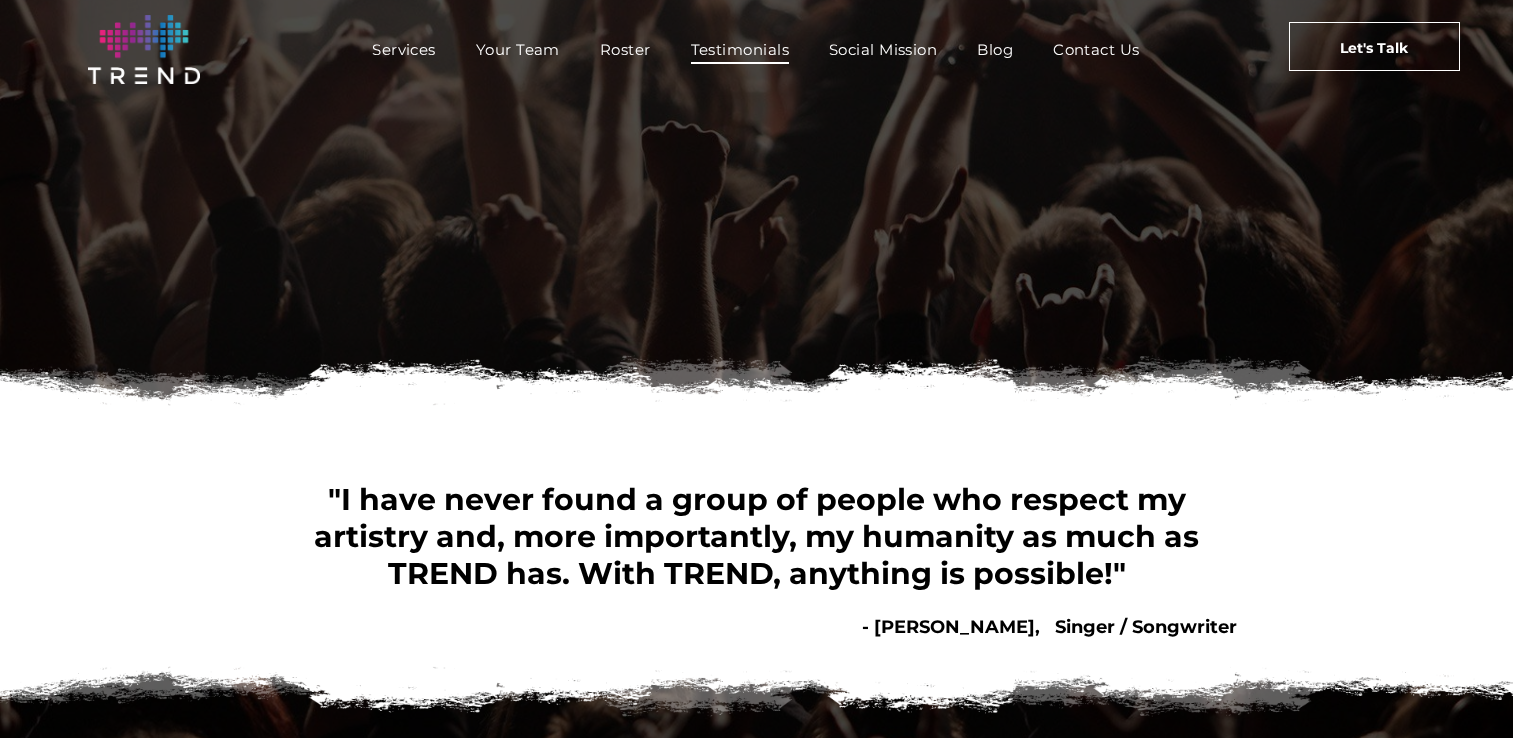 scroll, scrollTop: 0, scrollLeft: 0, axis: both 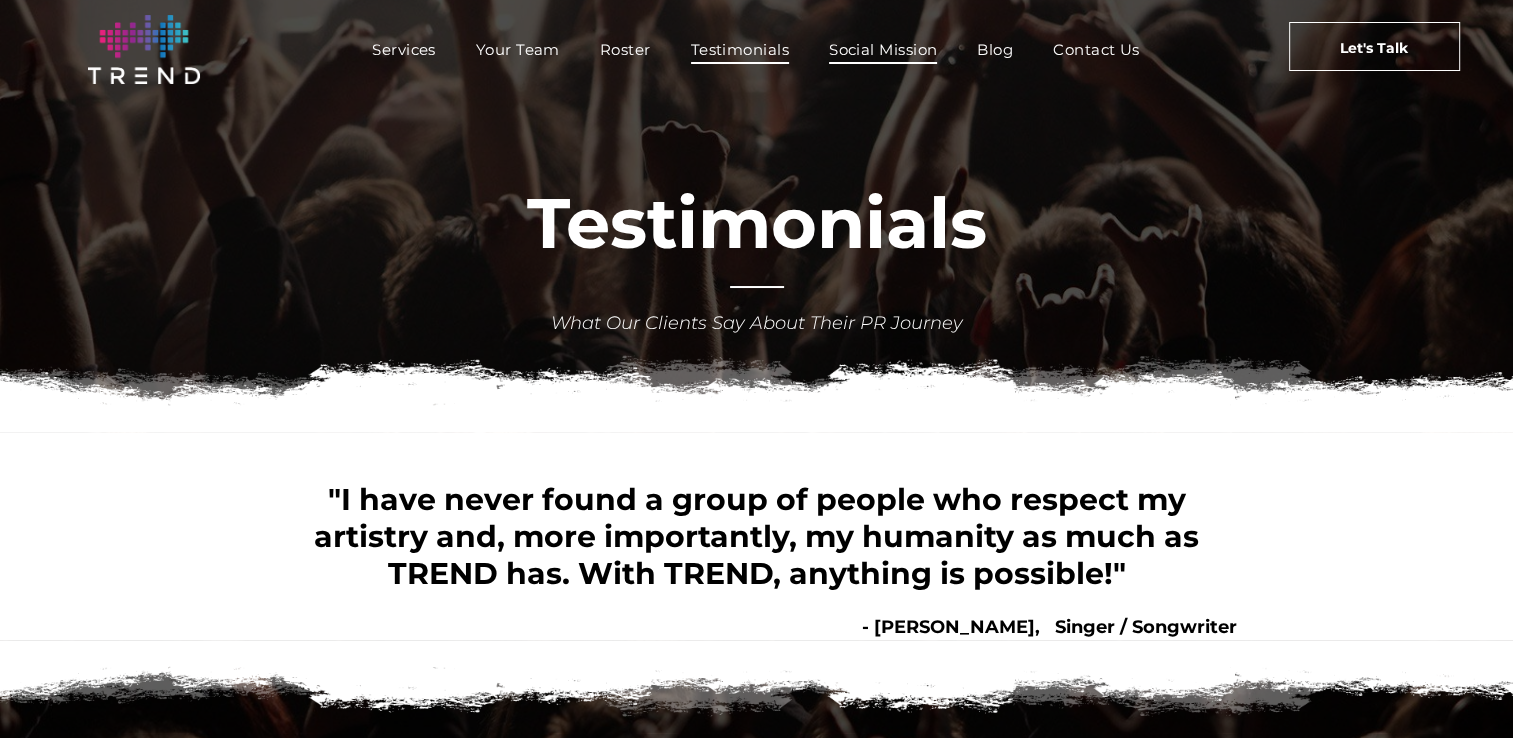 click on "Social Mission" at bounding box center [883, 49] 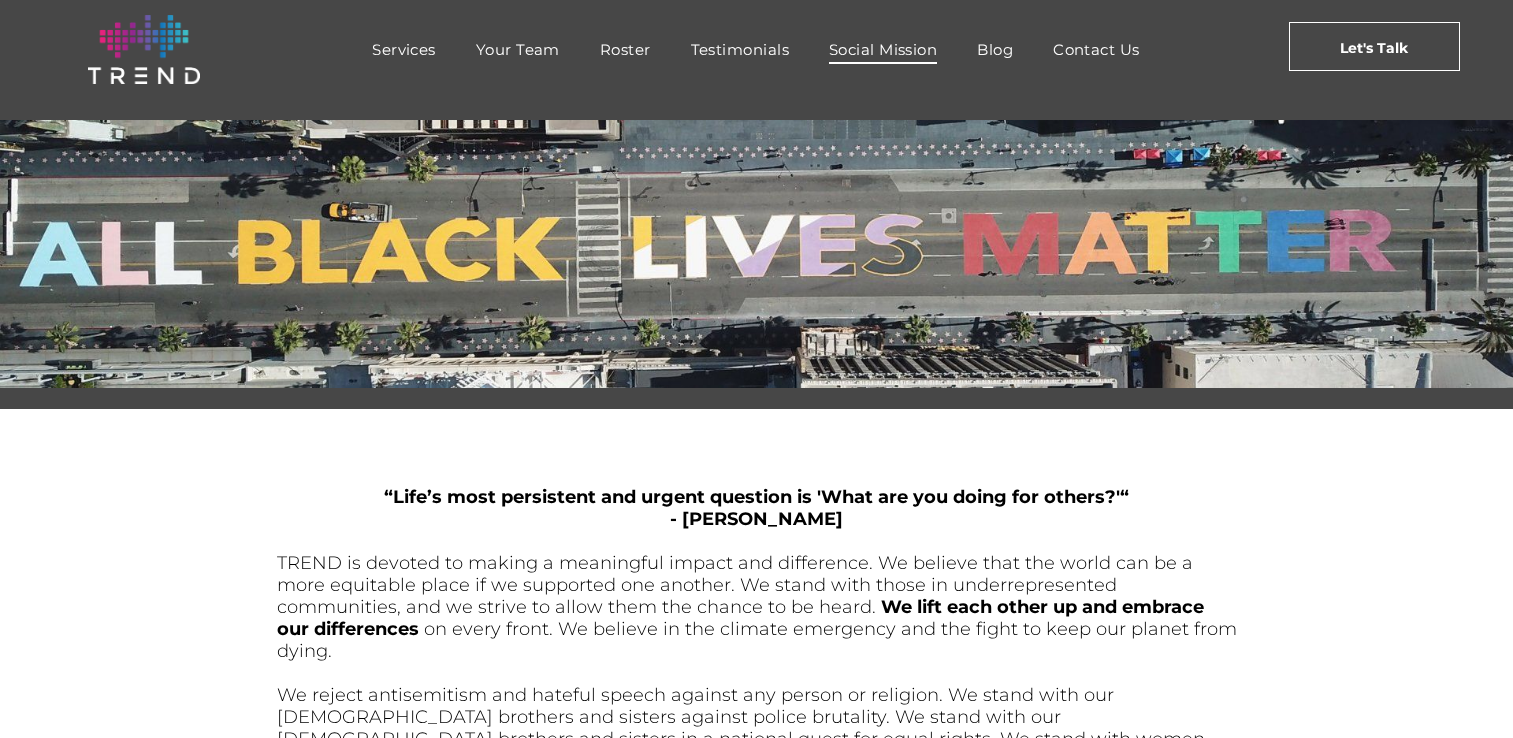 scroll, scrollTop: 0, scrollLeft: 0, axis: both 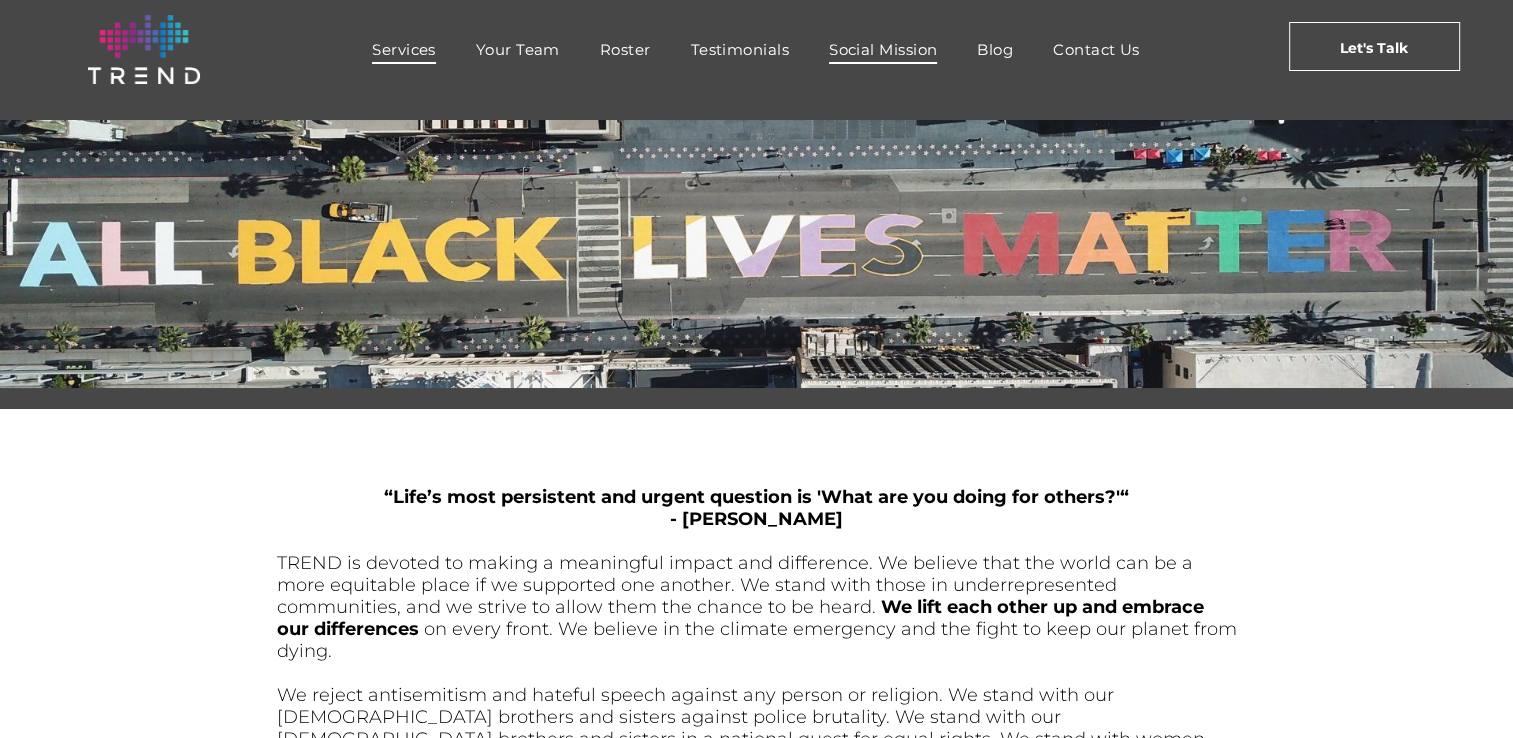 click on "Services" at bounding box center (404, 49) 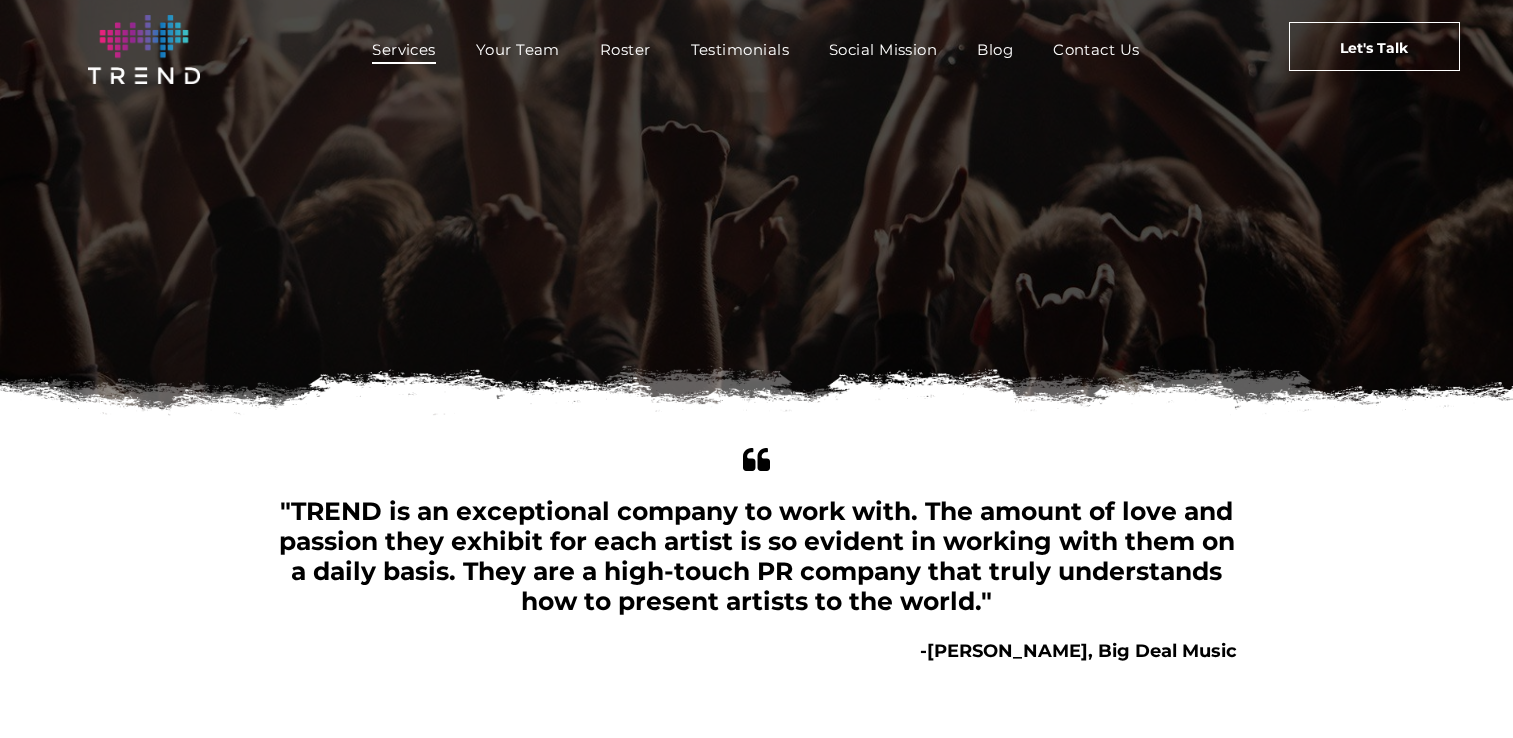 scroll, scrollTop: 0, scrollLeft: 0, axis: both 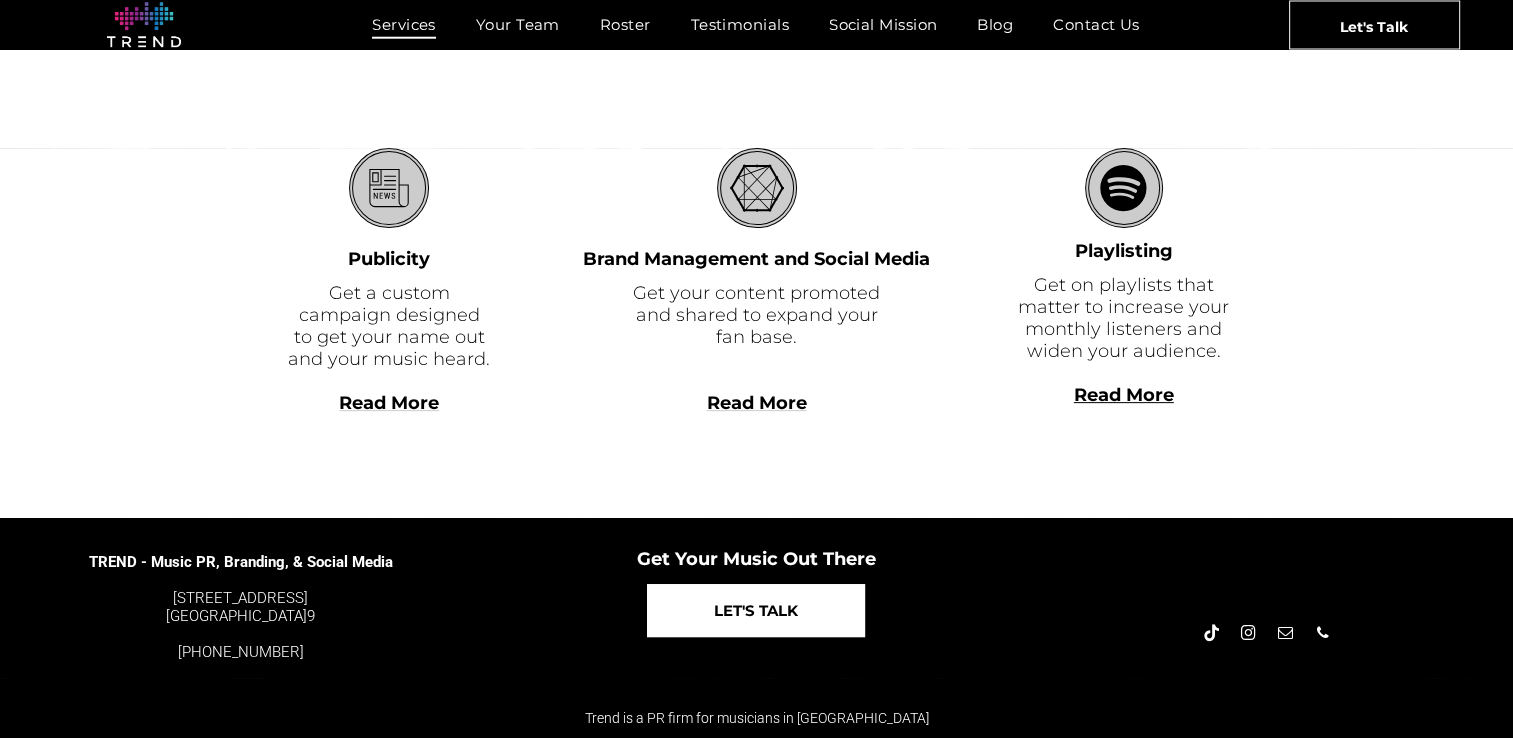 click on "LET'S TALK" at bounding box center [756, 610] 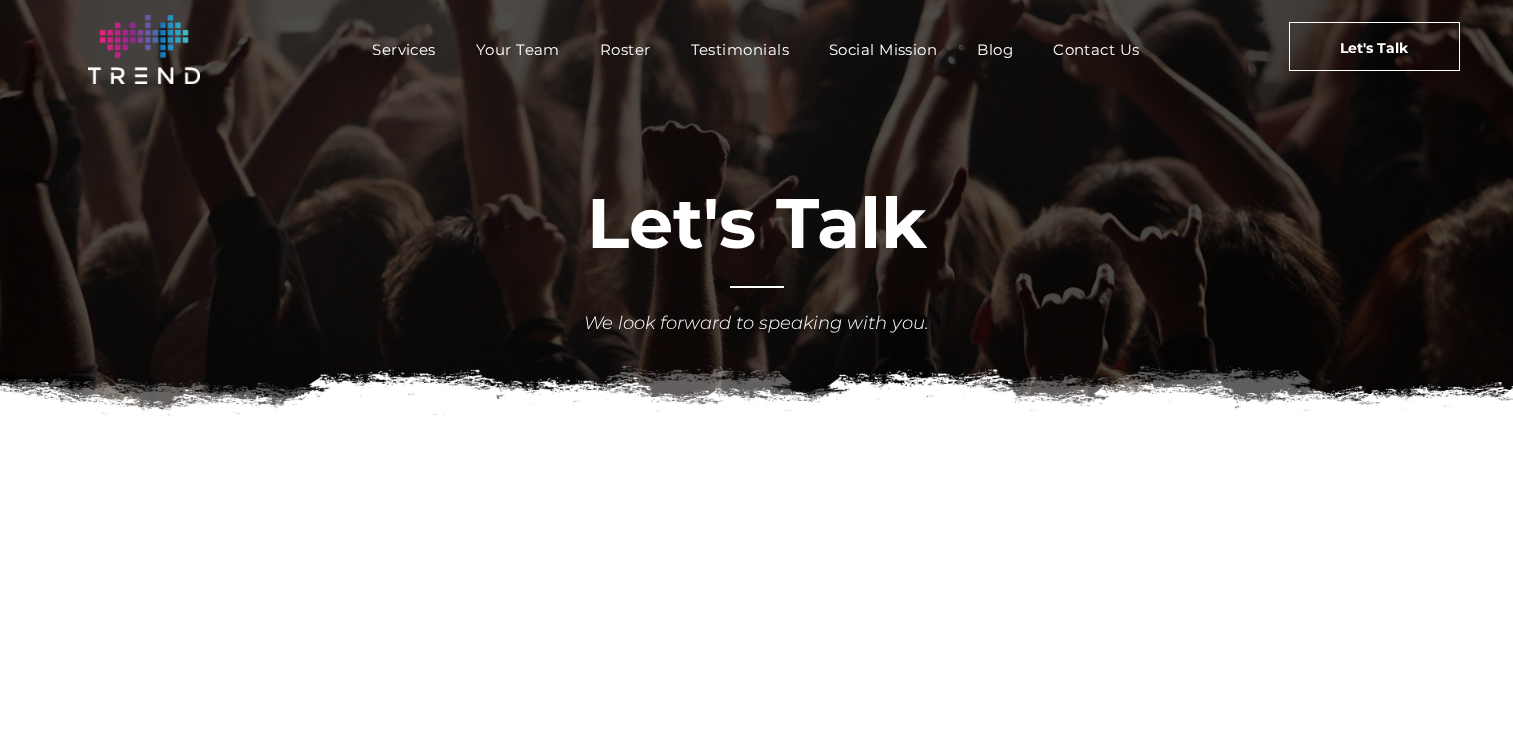 scroll, scrollTop: 0, scrollLeft: 0, axis: both 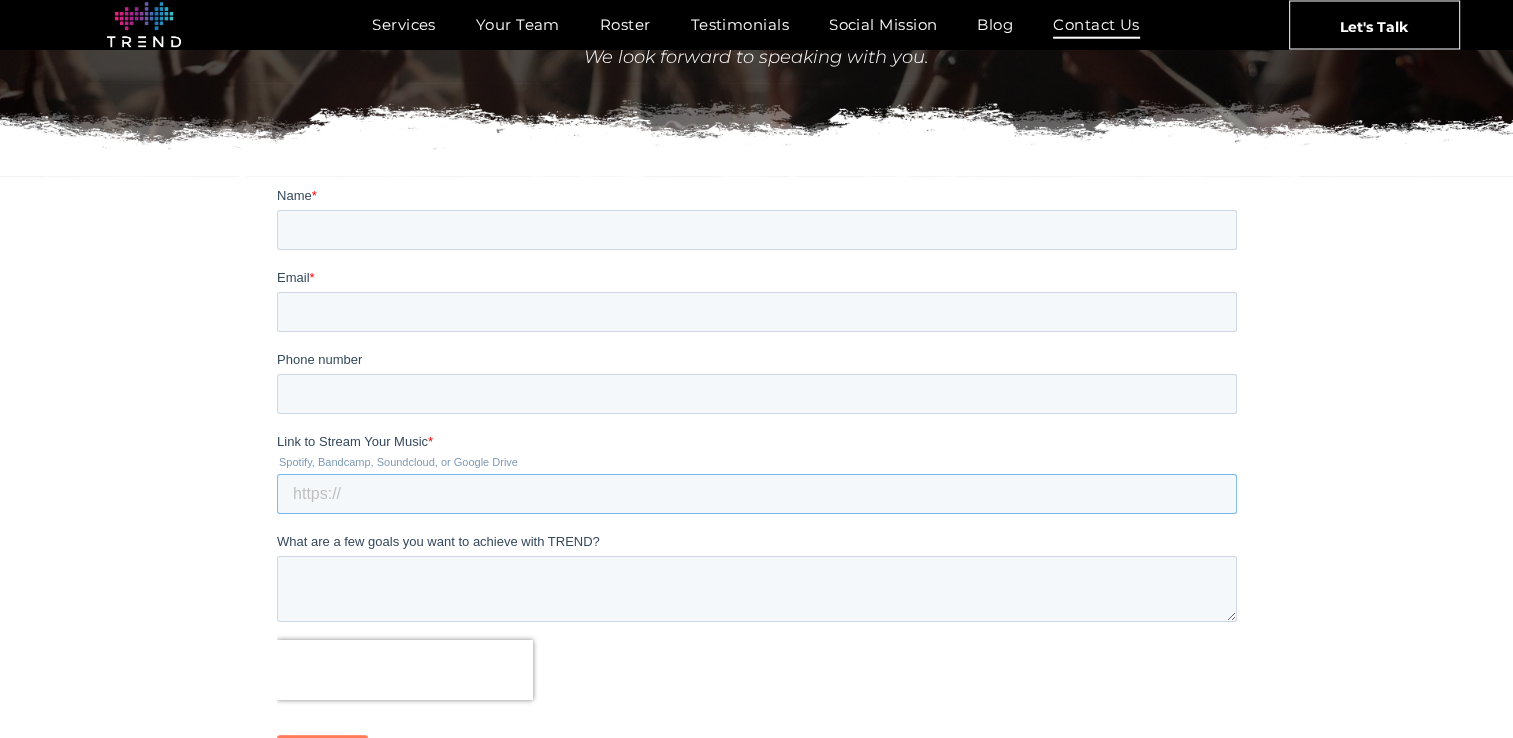 click on "Link to Stream Your Music *" at bounding box center (756, 494) 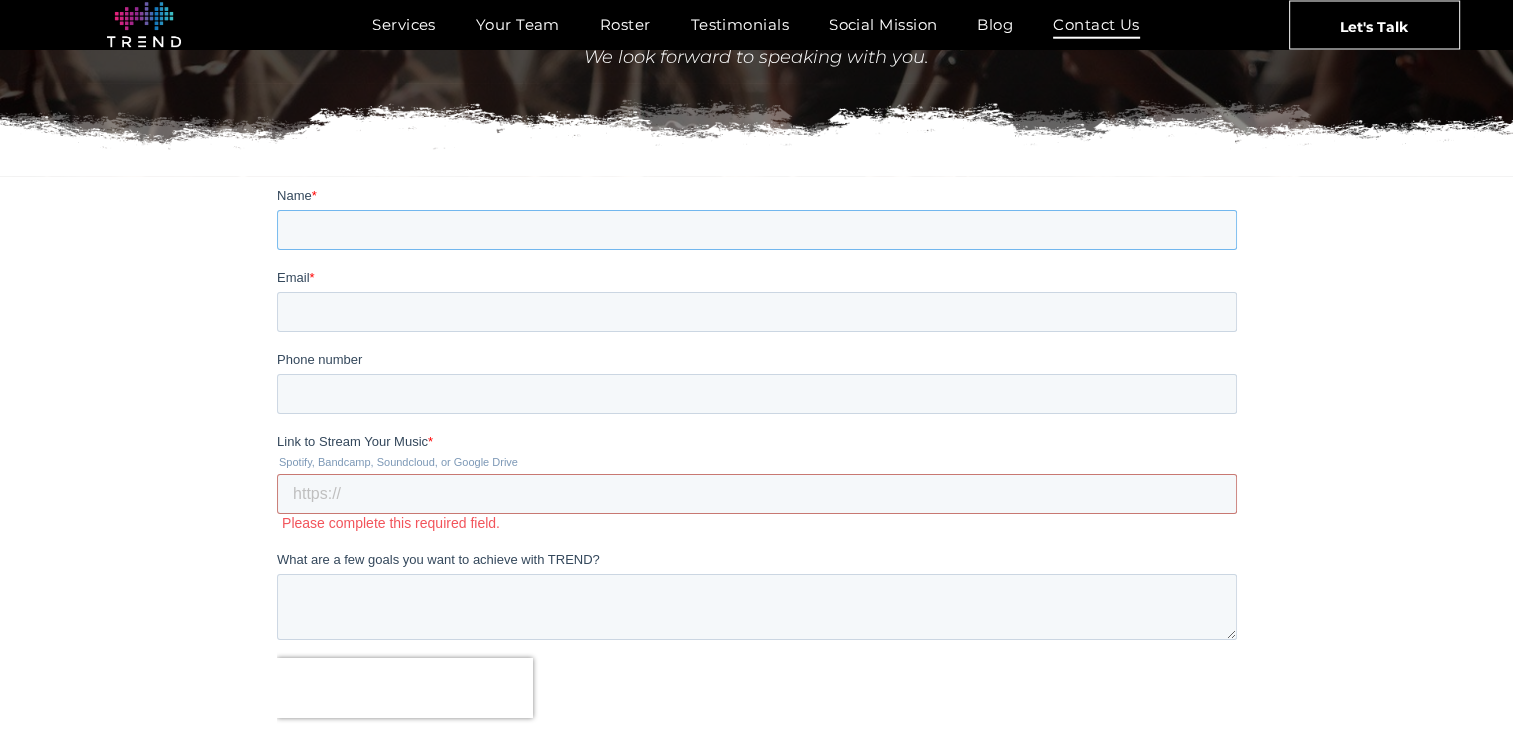 click on "Name *" at bounding box center [756, 230] 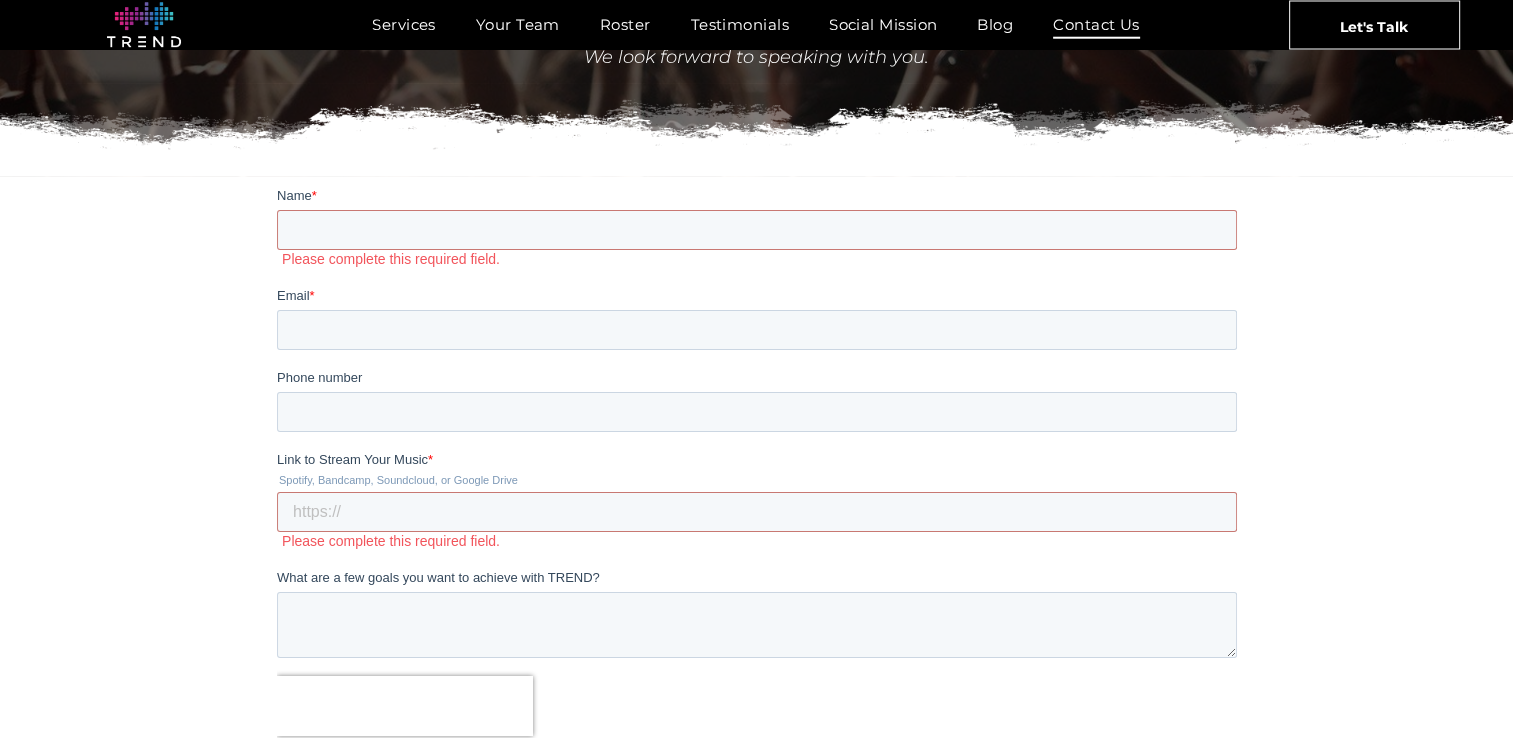 click at bounding box center (756, 514) 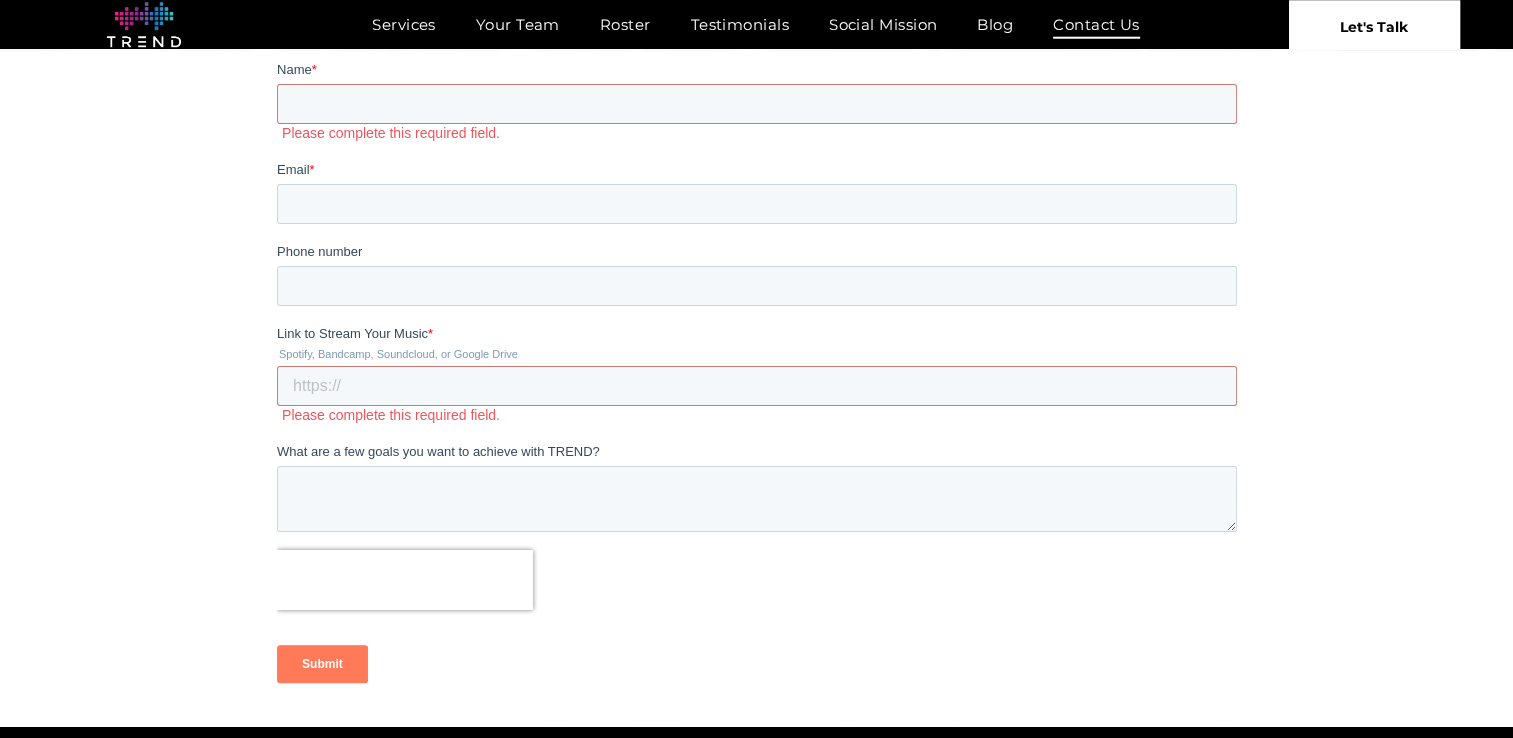 click on "Let's Talk" at bounding box center (1374, 26) 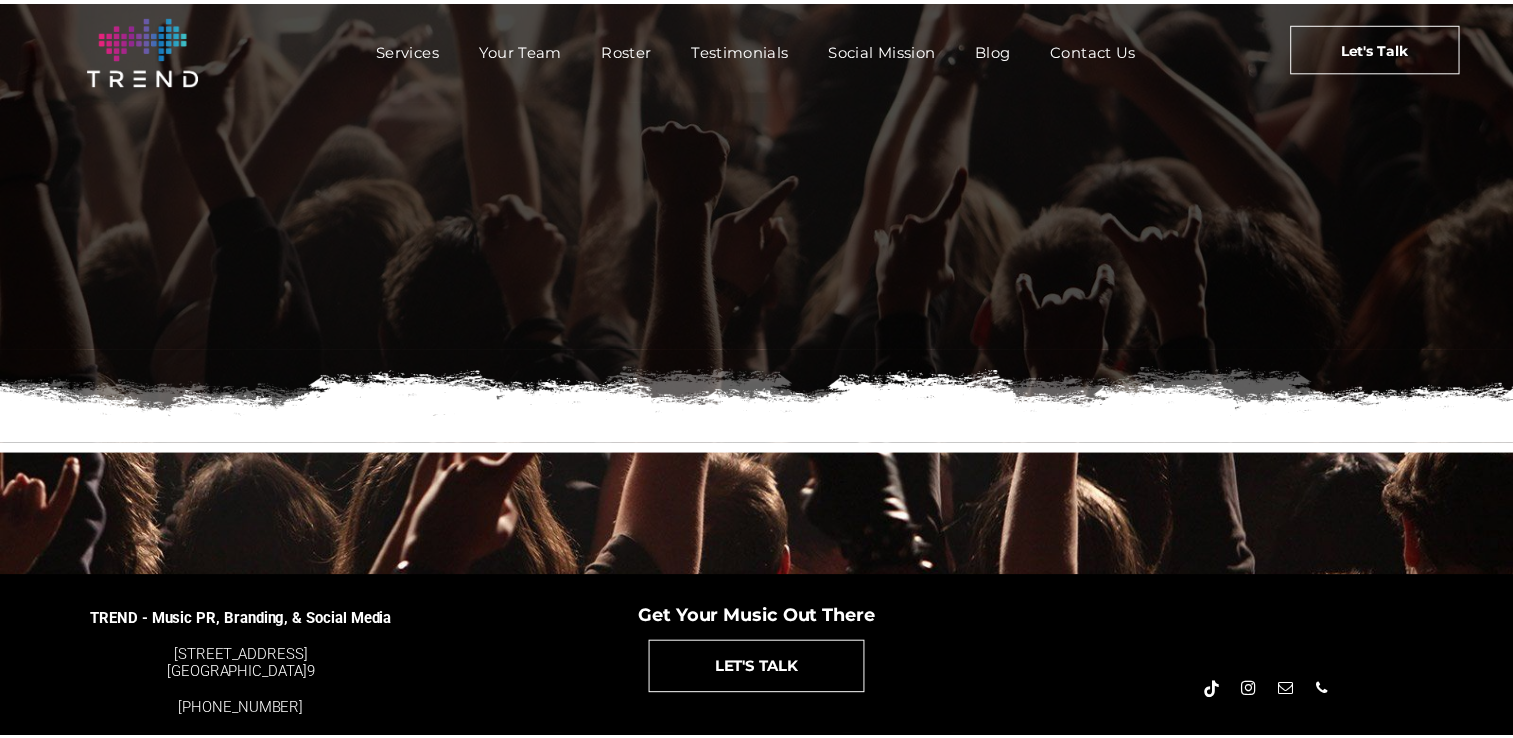 scroll, scrollTop: 0, scrollLeft: 0, axis: both 